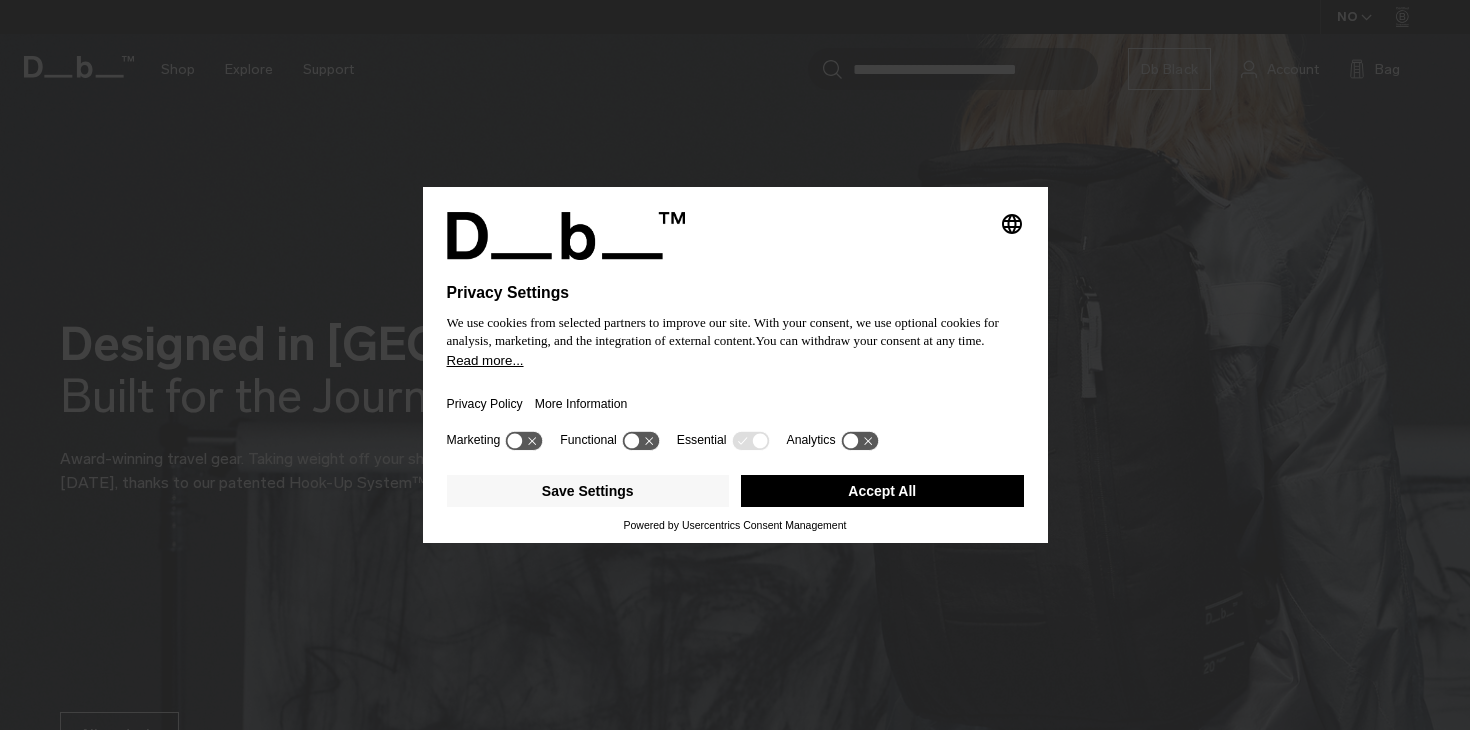 scroll, scrollTop: 148, scrollLeft: 0, axis: vertical 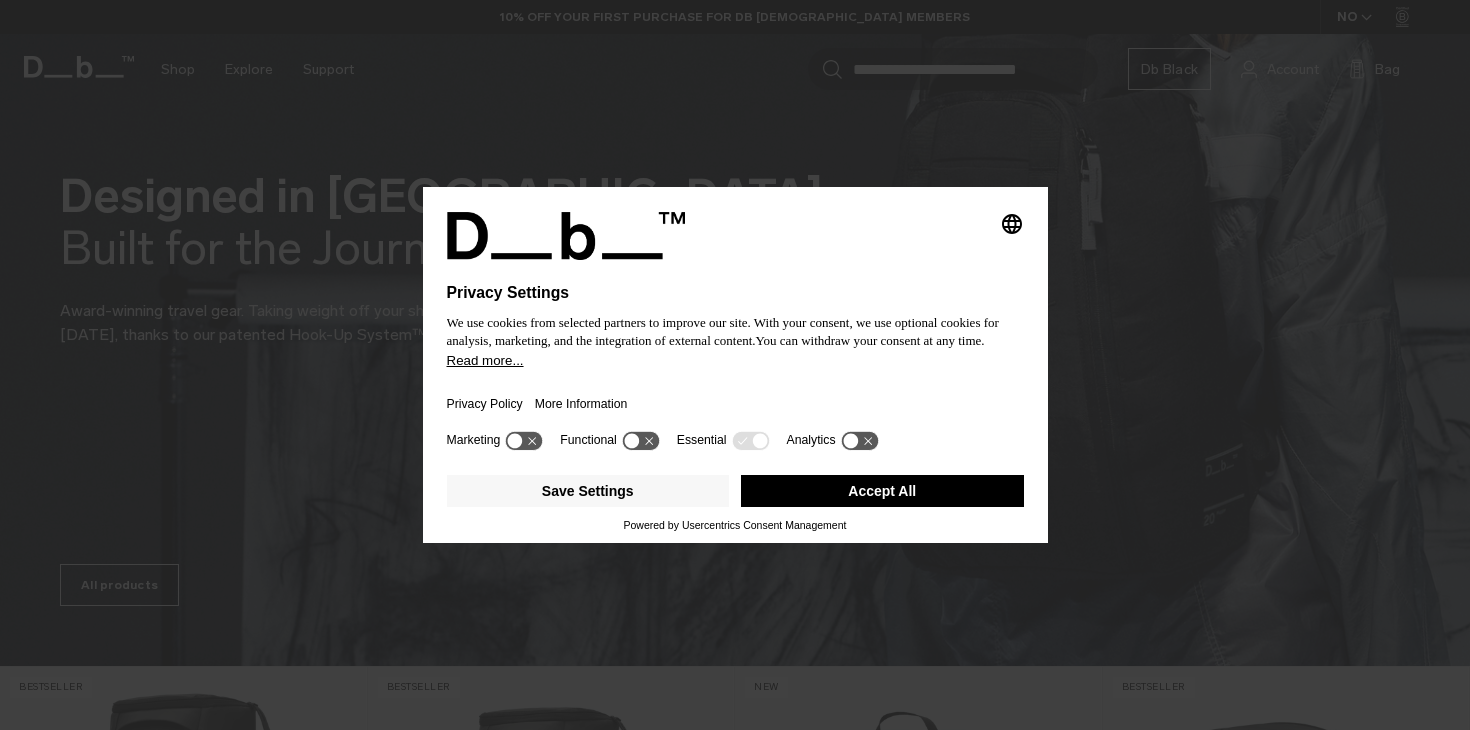 click on "Accept All" at bounding box center [882, 491] 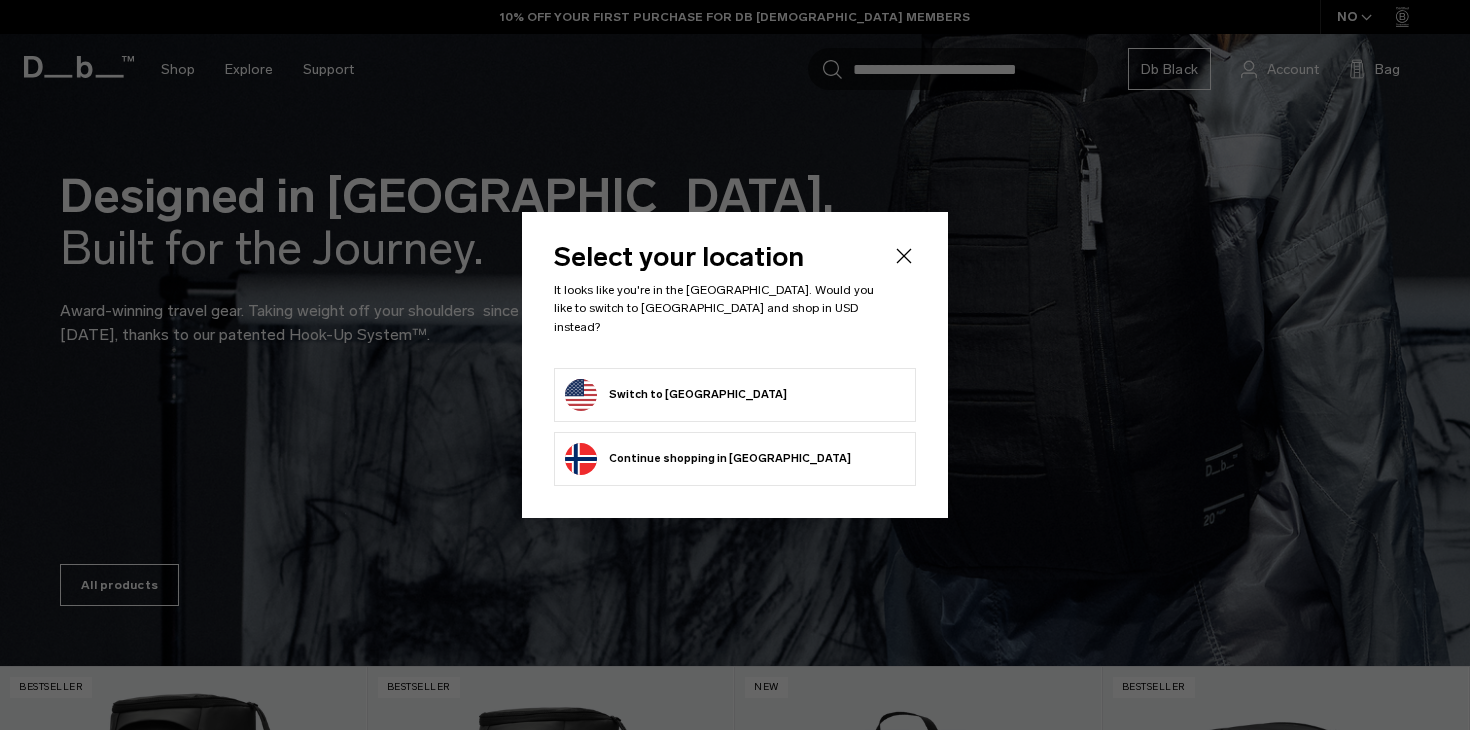 scroll, scrollTop: 0, scrollLeft: 0, axis: both 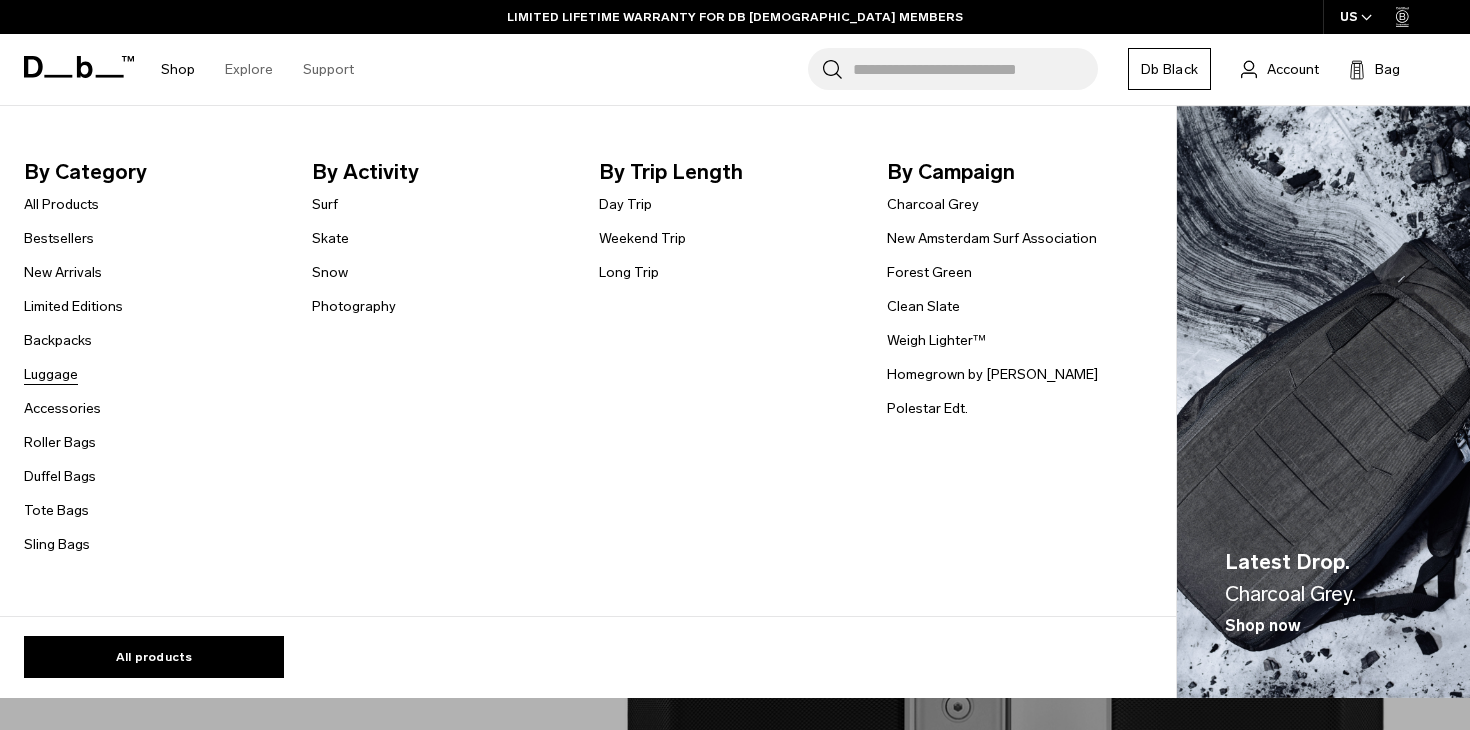 click on "Luggage" at bounding box center [51, 374] 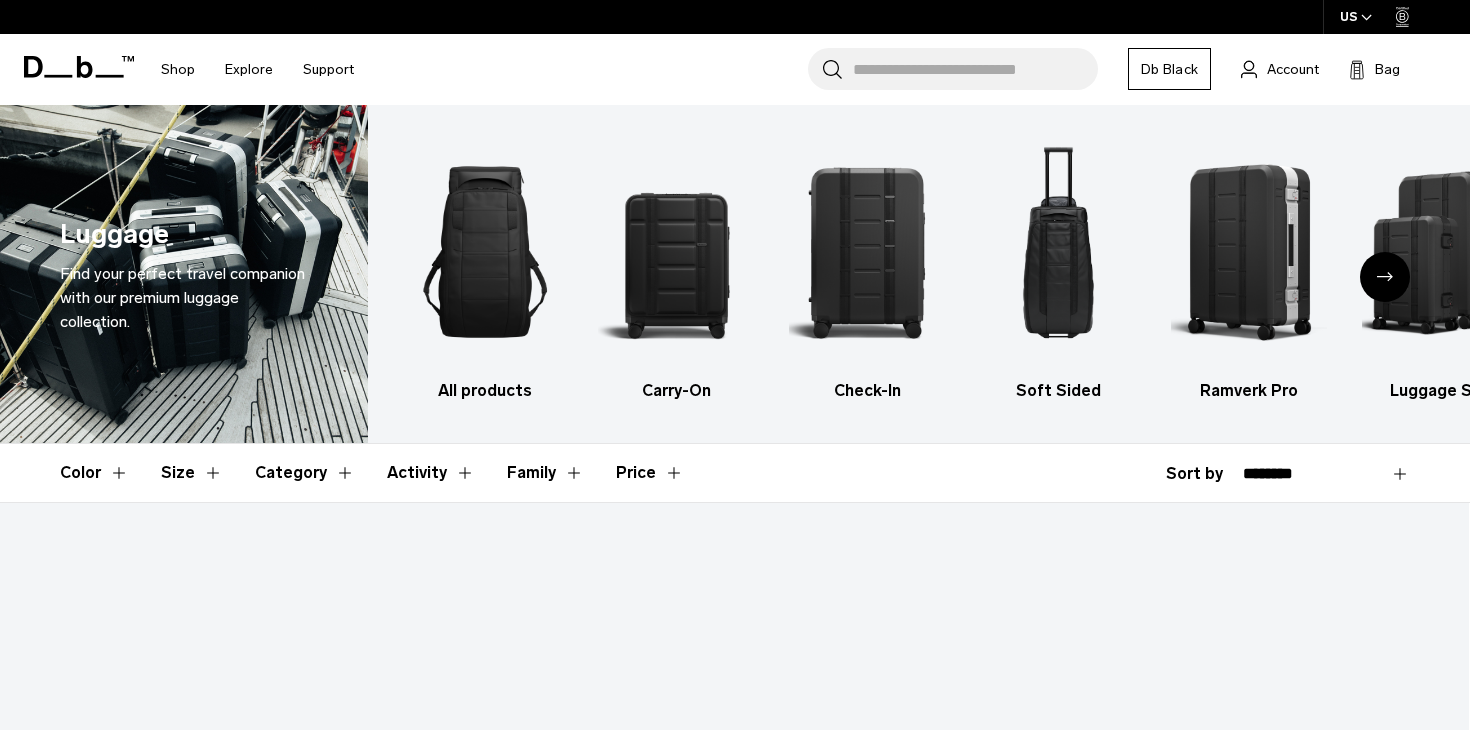 scroll, scrollTop: 0, scrollLeft: 0, axis: both 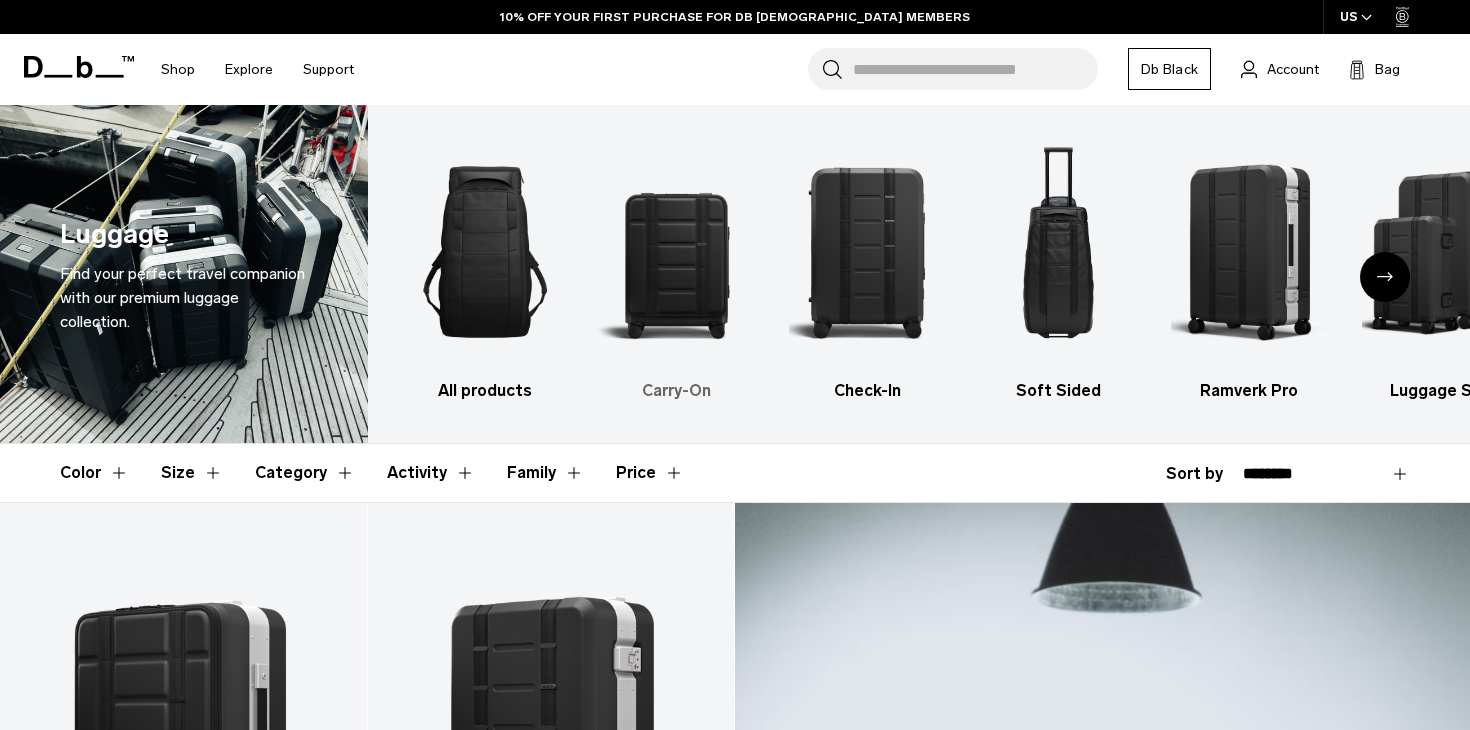 click at bounding box center (676, 252) 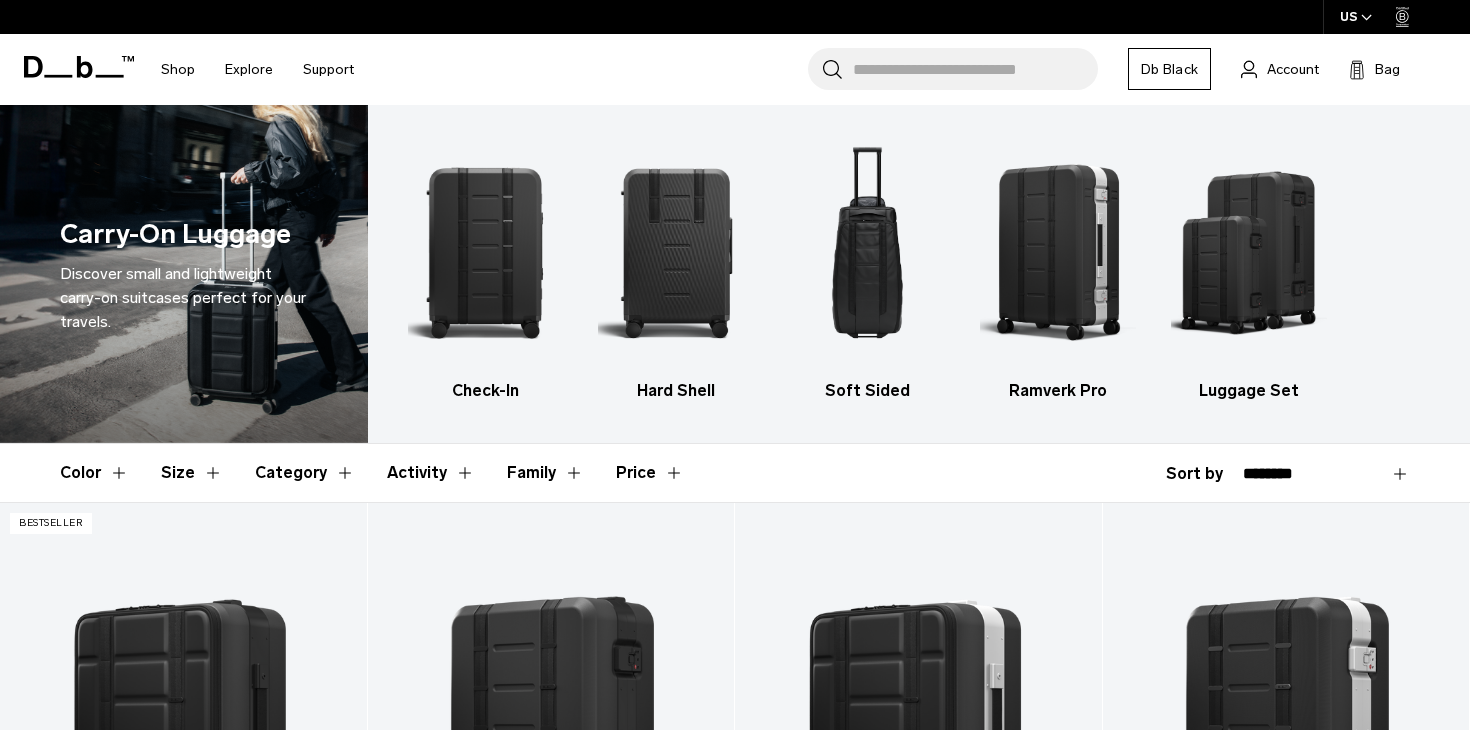 scroll, scrollTop: 0, scrollLeft: 0, axis: both 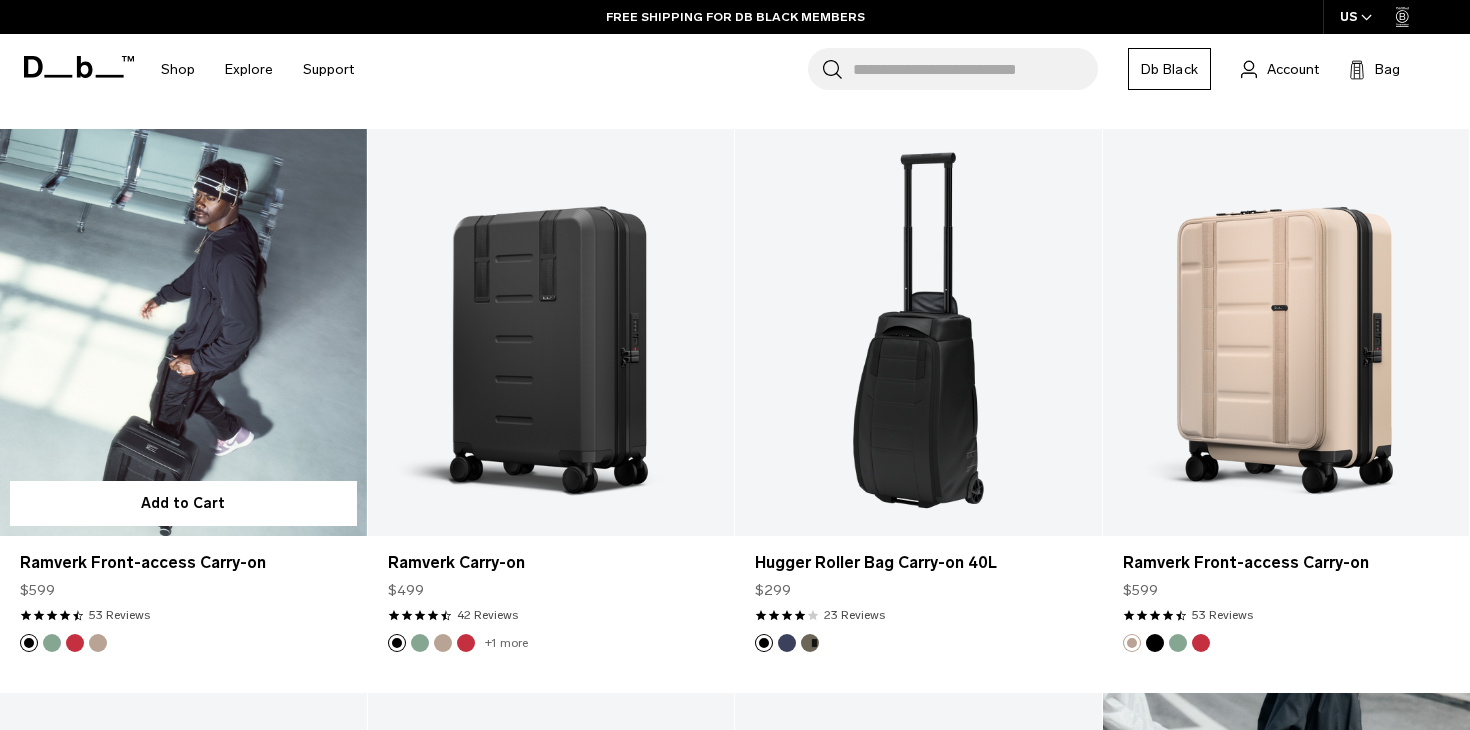 click at bounding box center [183, 332] 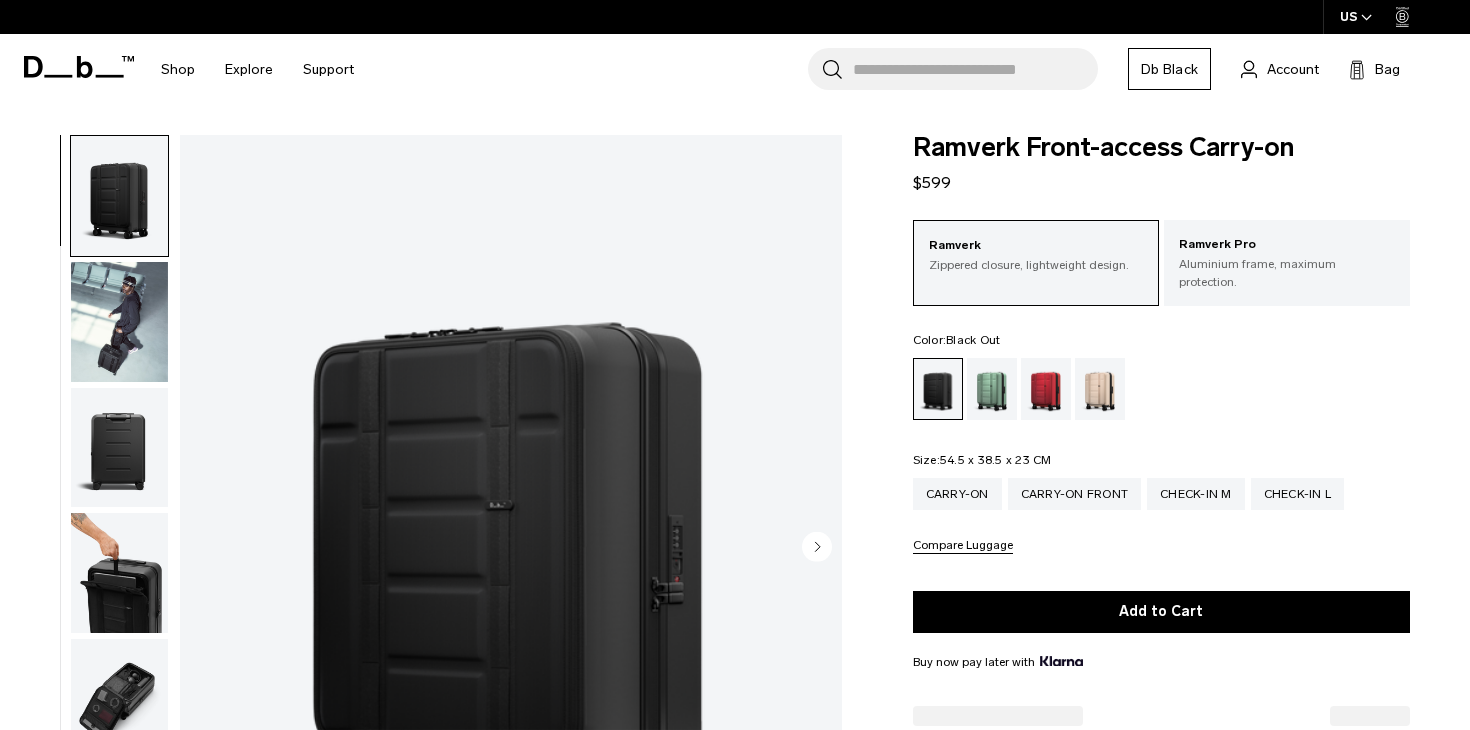 scroll, scrollTop: 0, scrollLeft: 0, axis: both 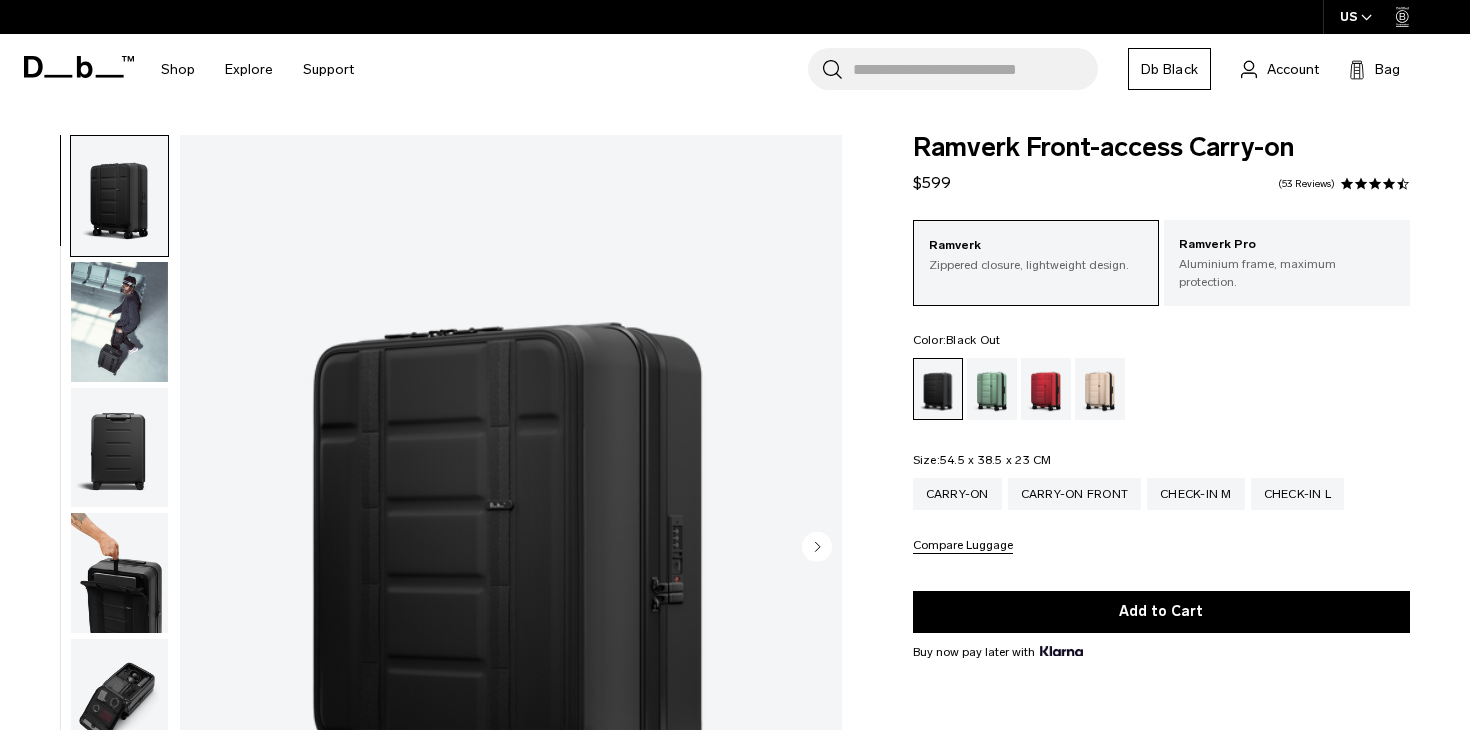 click at bounding box center [119, 322] 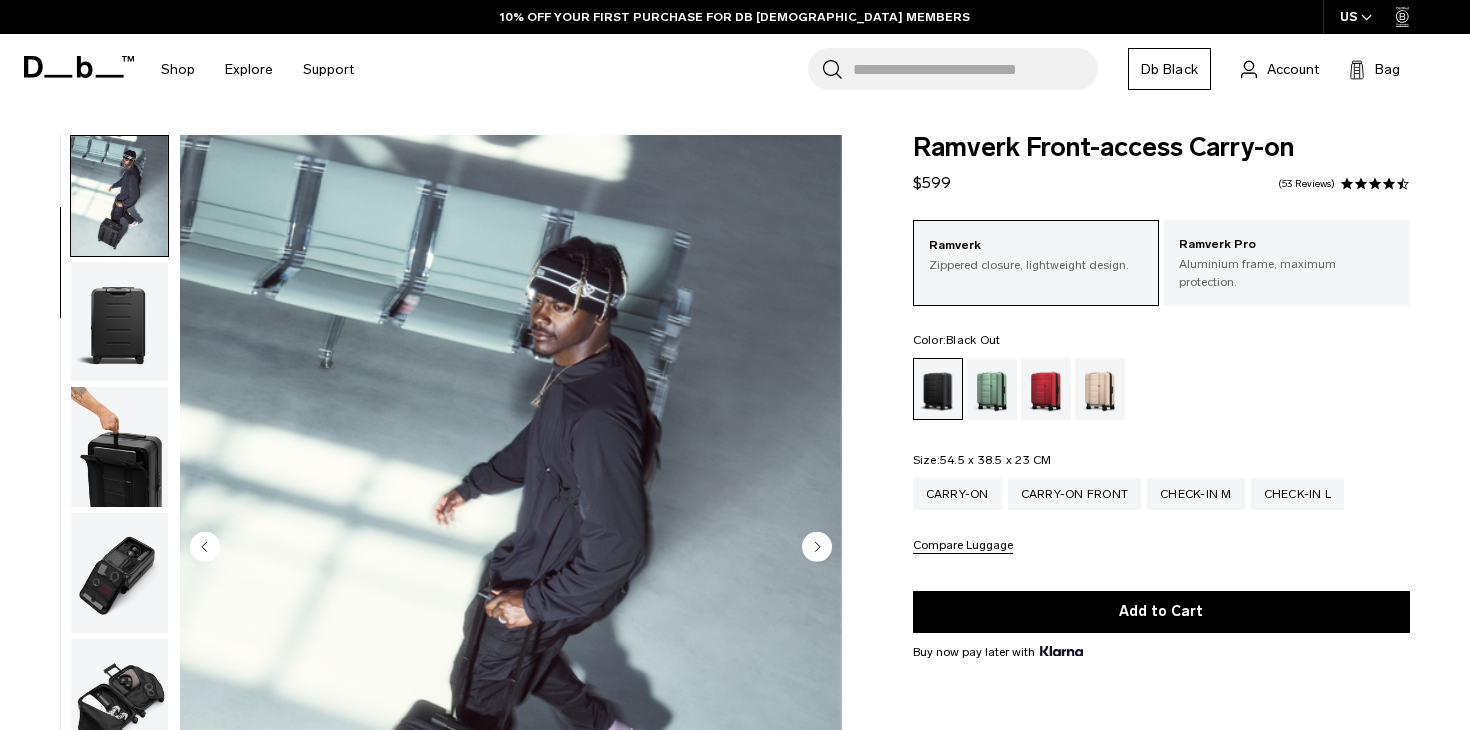 click at bounding box center [119, 322] 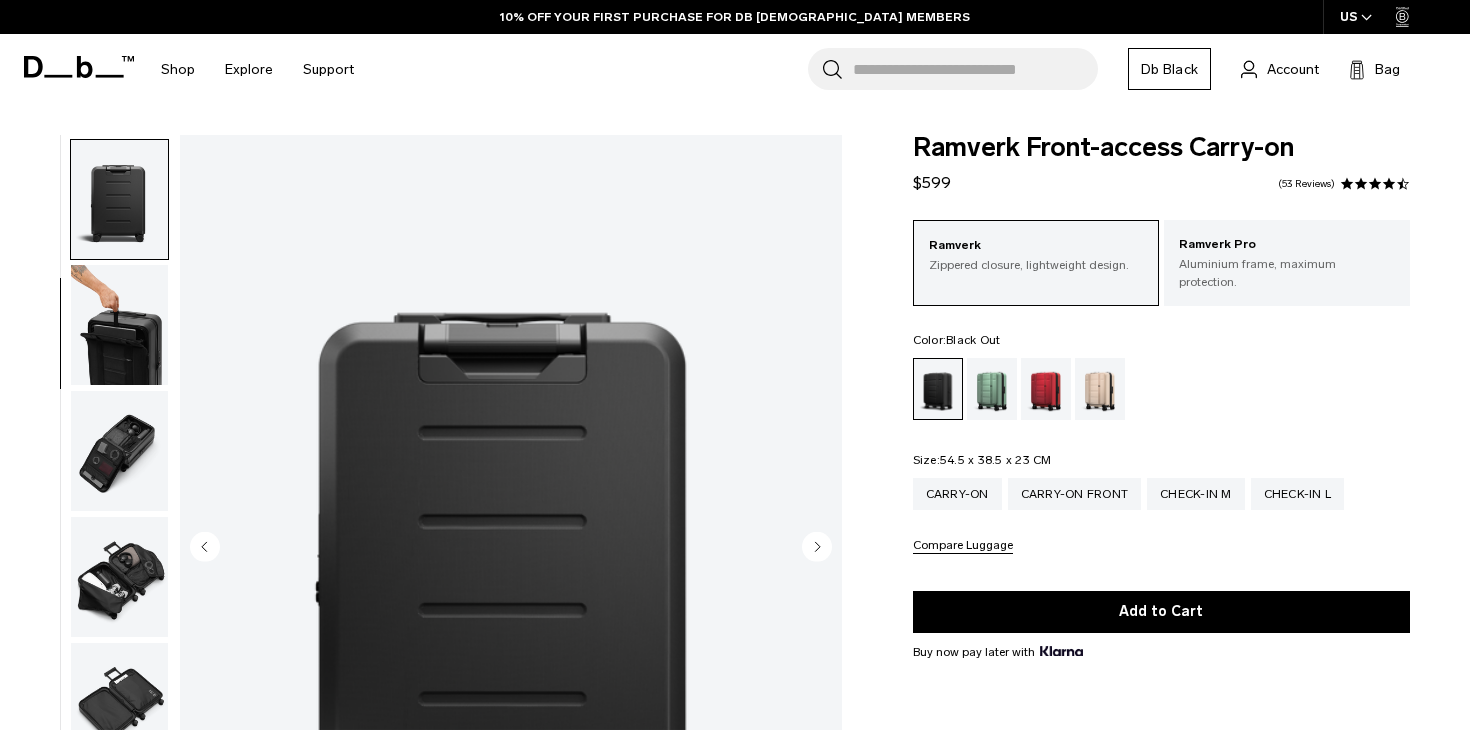 scroll, scrollTop: 252, scrollLeft: 0, axis: vertical 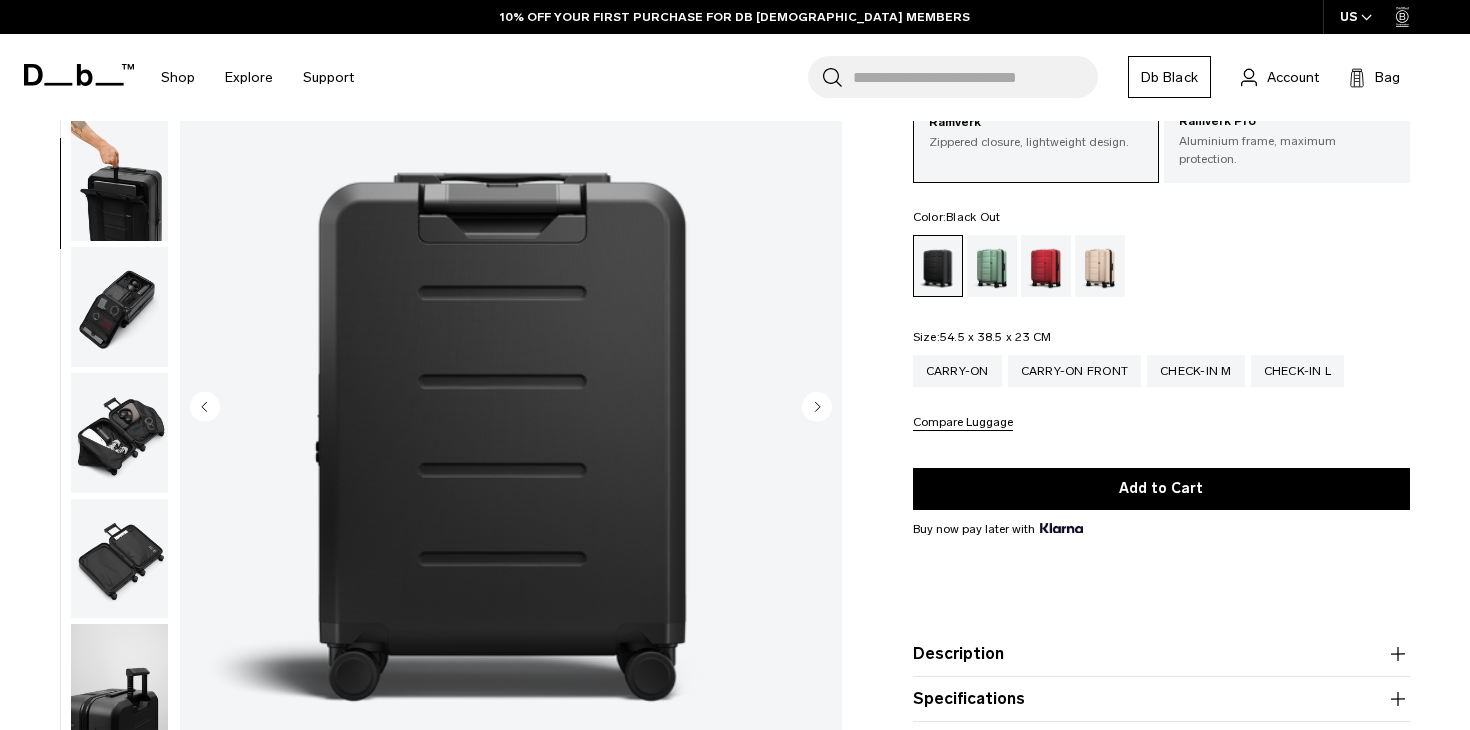click at bounding box center (119, 307) 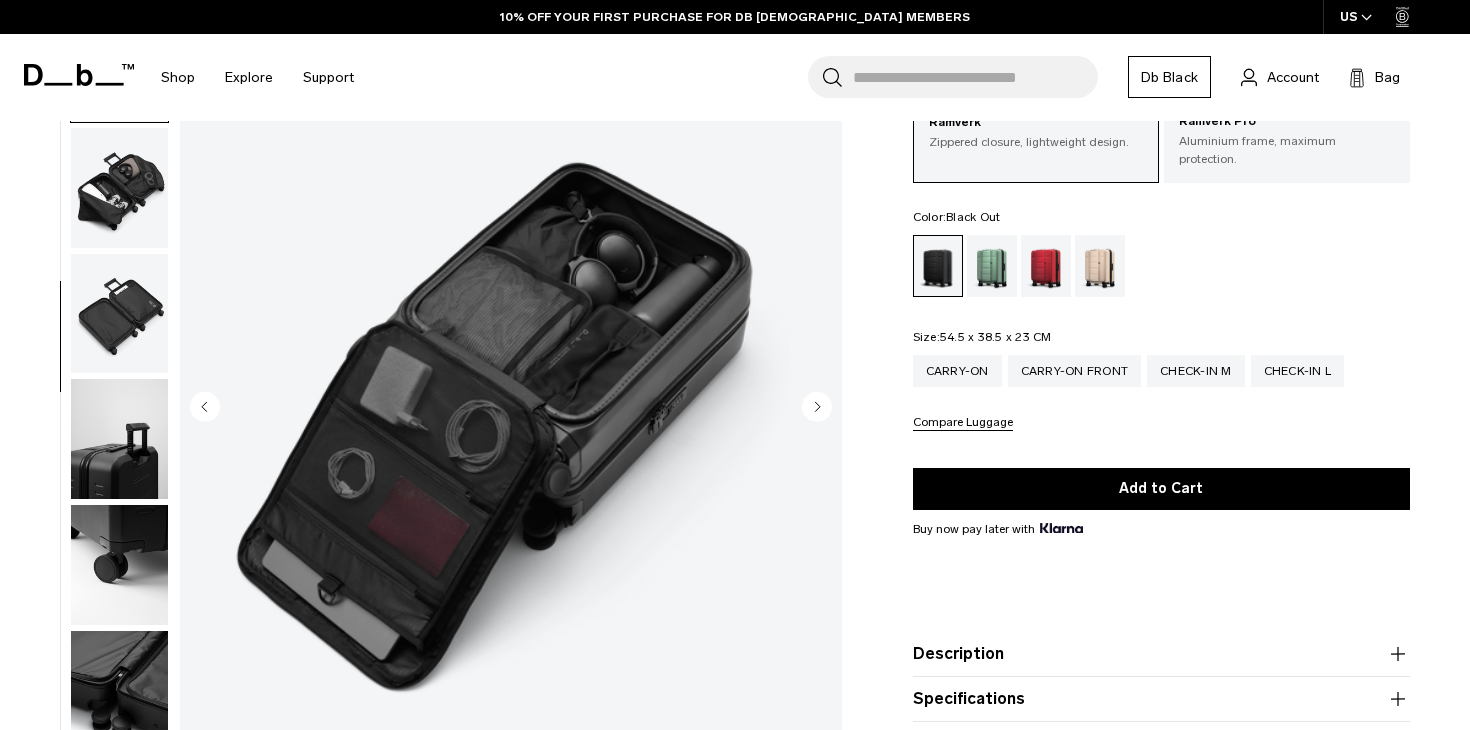 scroll, scrollTop: 503, scrollLeft: 0, axis: vertical 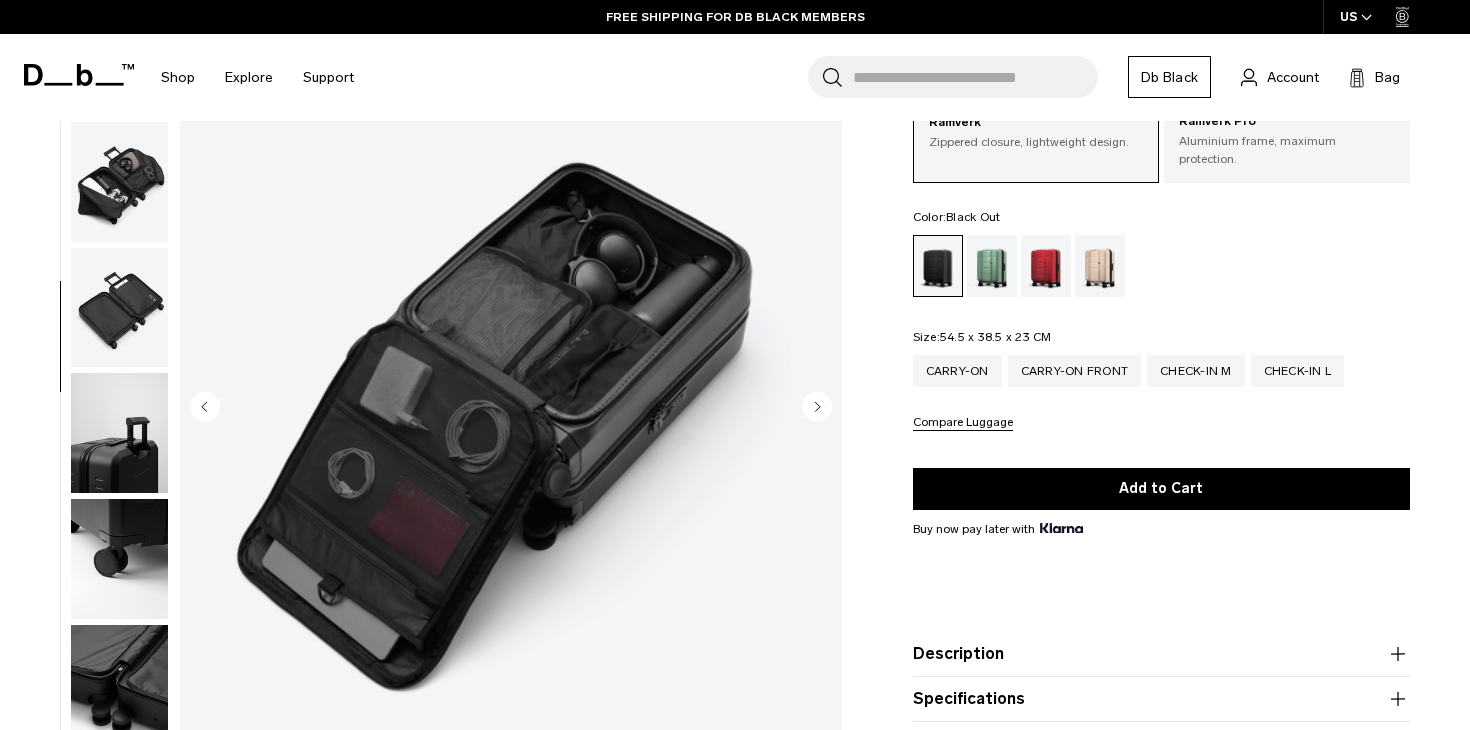 click at bounding box center [119, 308] 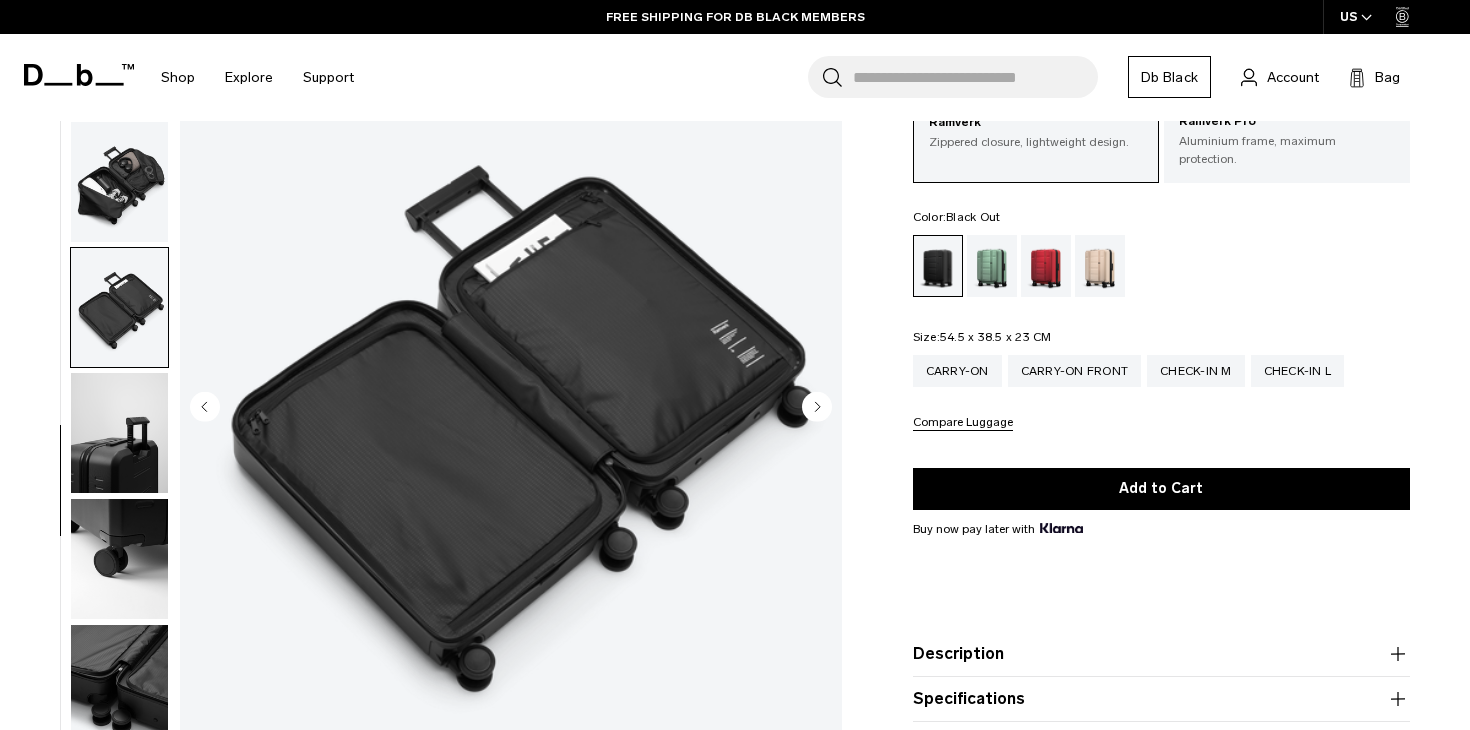 scroll, scrollTop: 552, scrollLeft: 0, axis: vertical 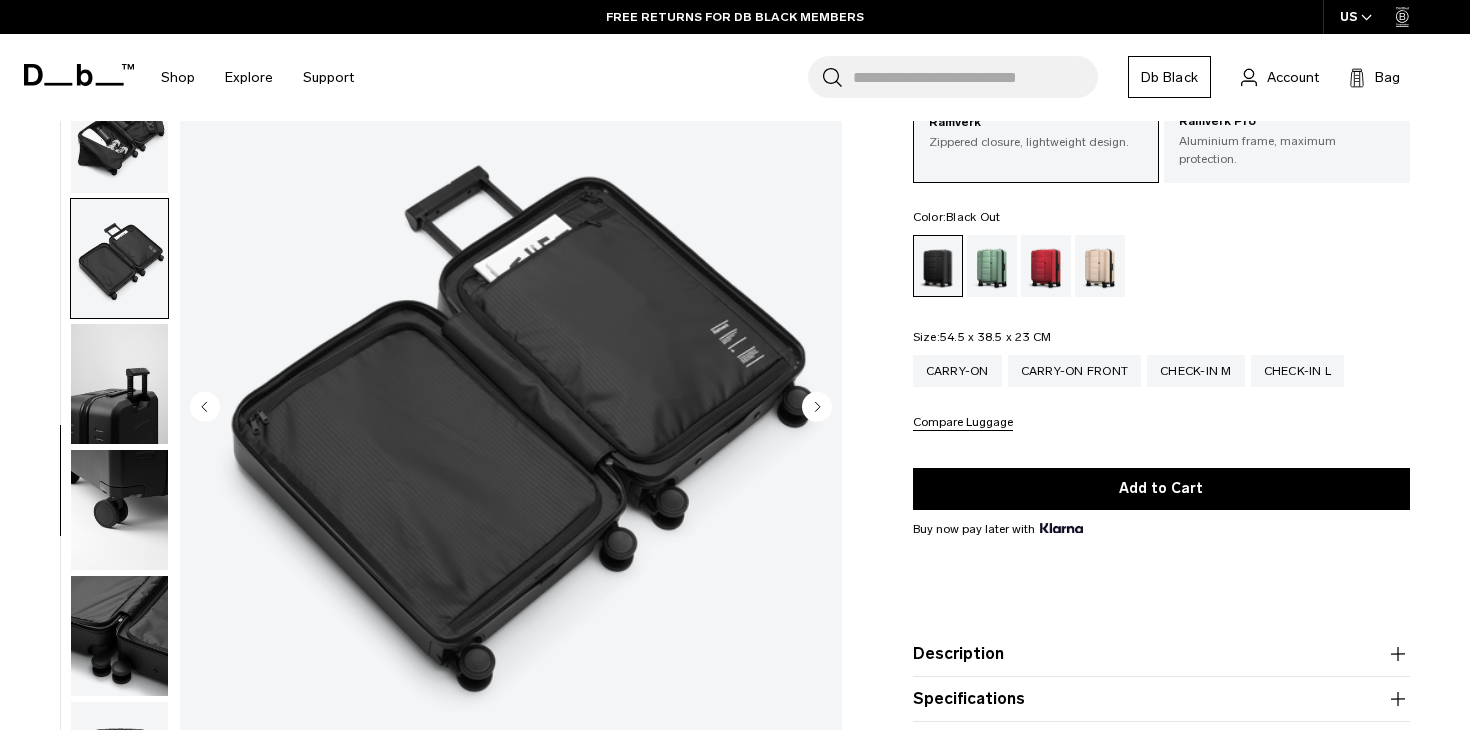 click at bounding box center (119, 384) 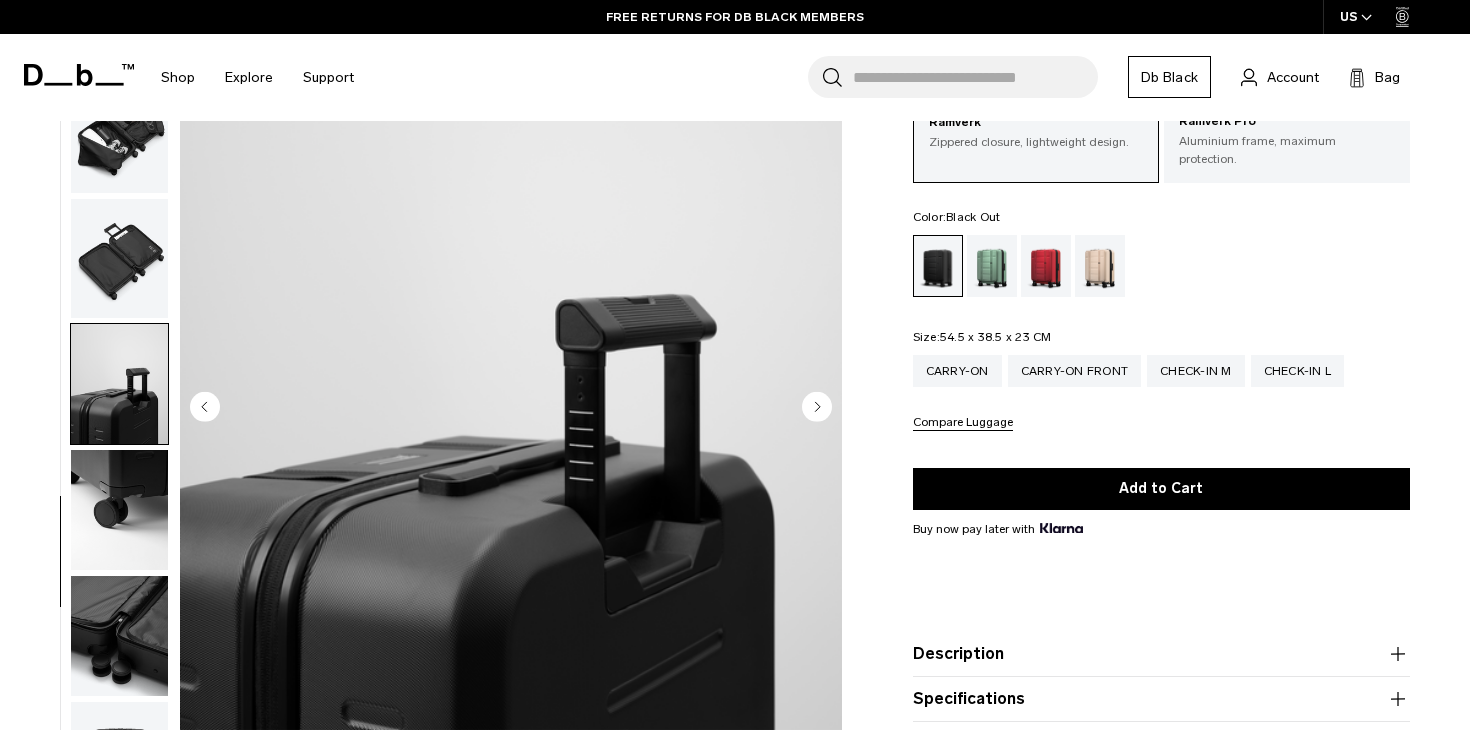 click at bounding box center [119, 510] 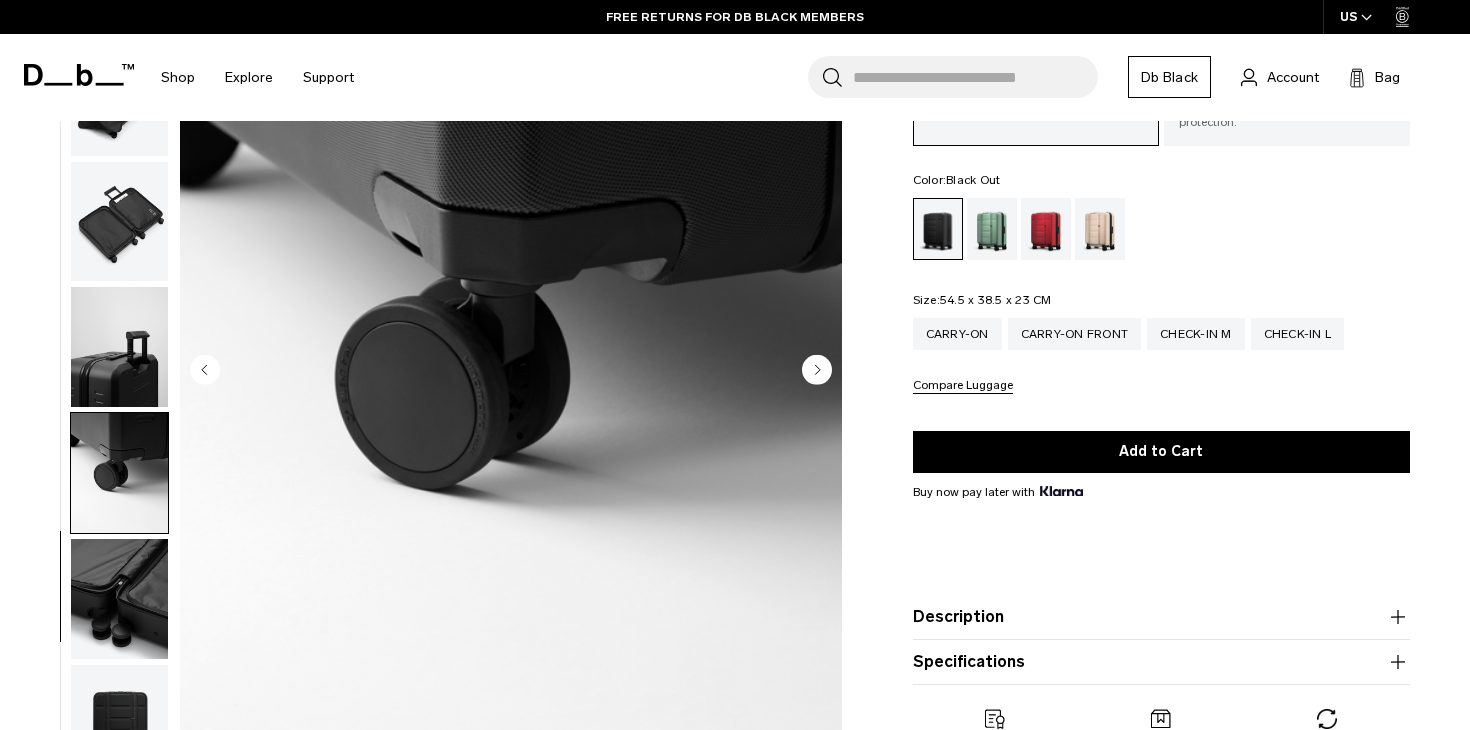 scroll, scrollTop: 178, scrollLeft: 0, axis: vertical 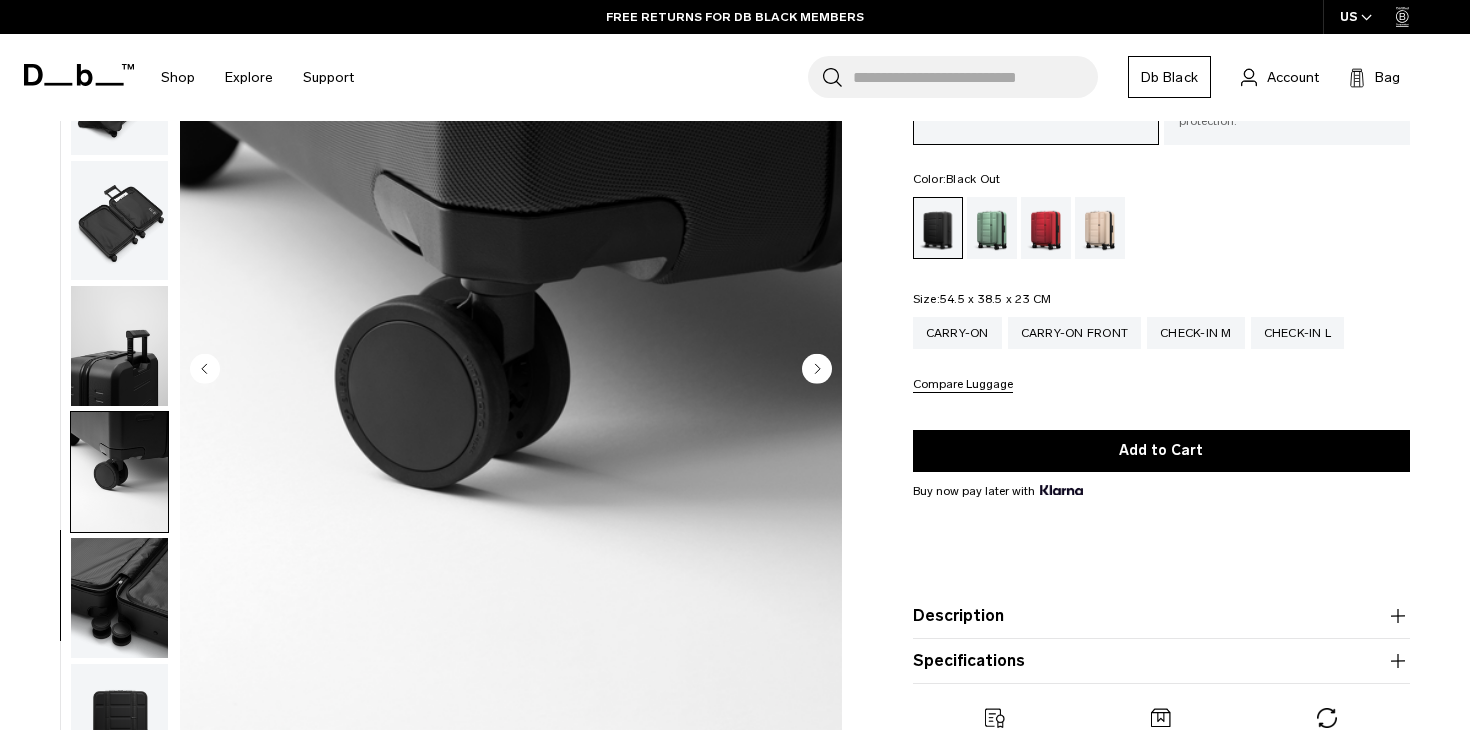 click at bounding box center [119, 598] 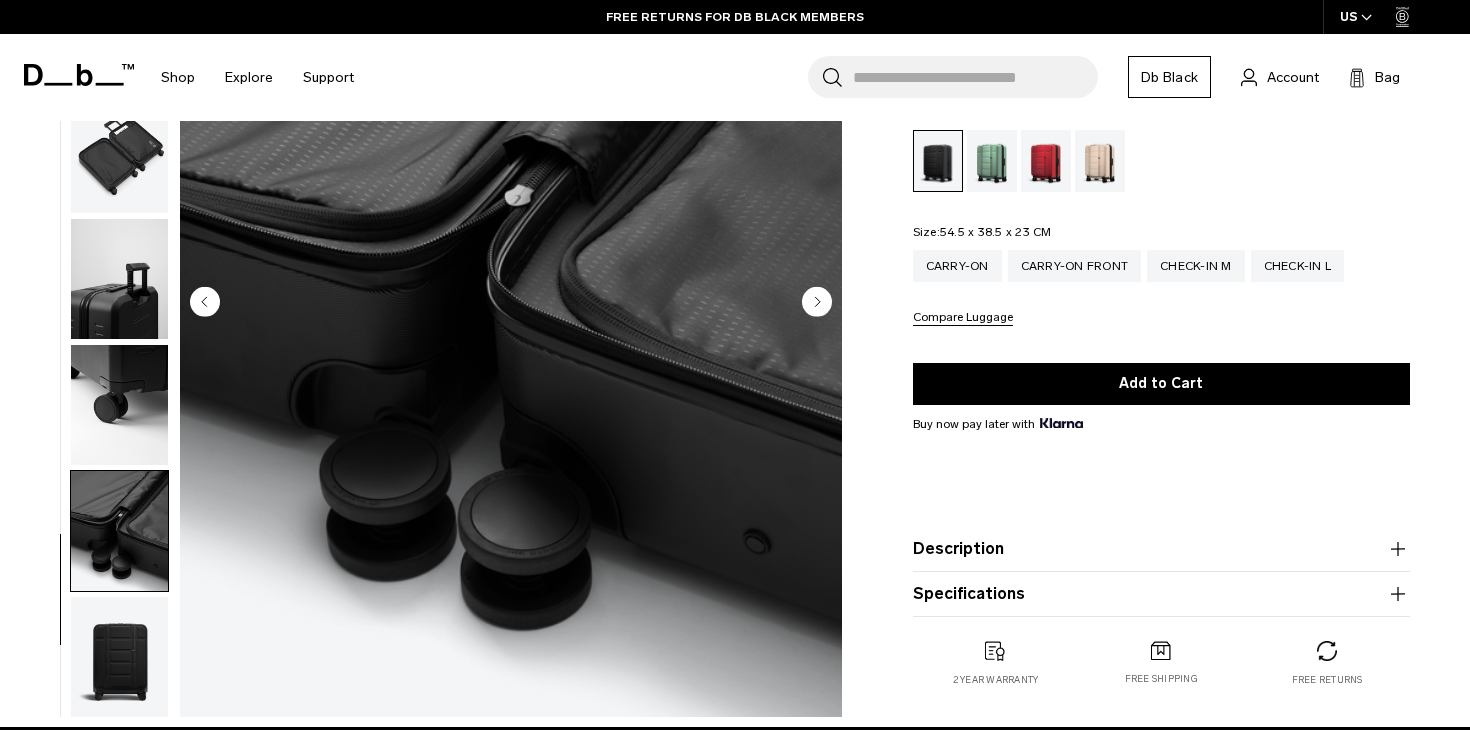 scroll, scrollTop: 249, scrollLeft: 0, axis: vertical 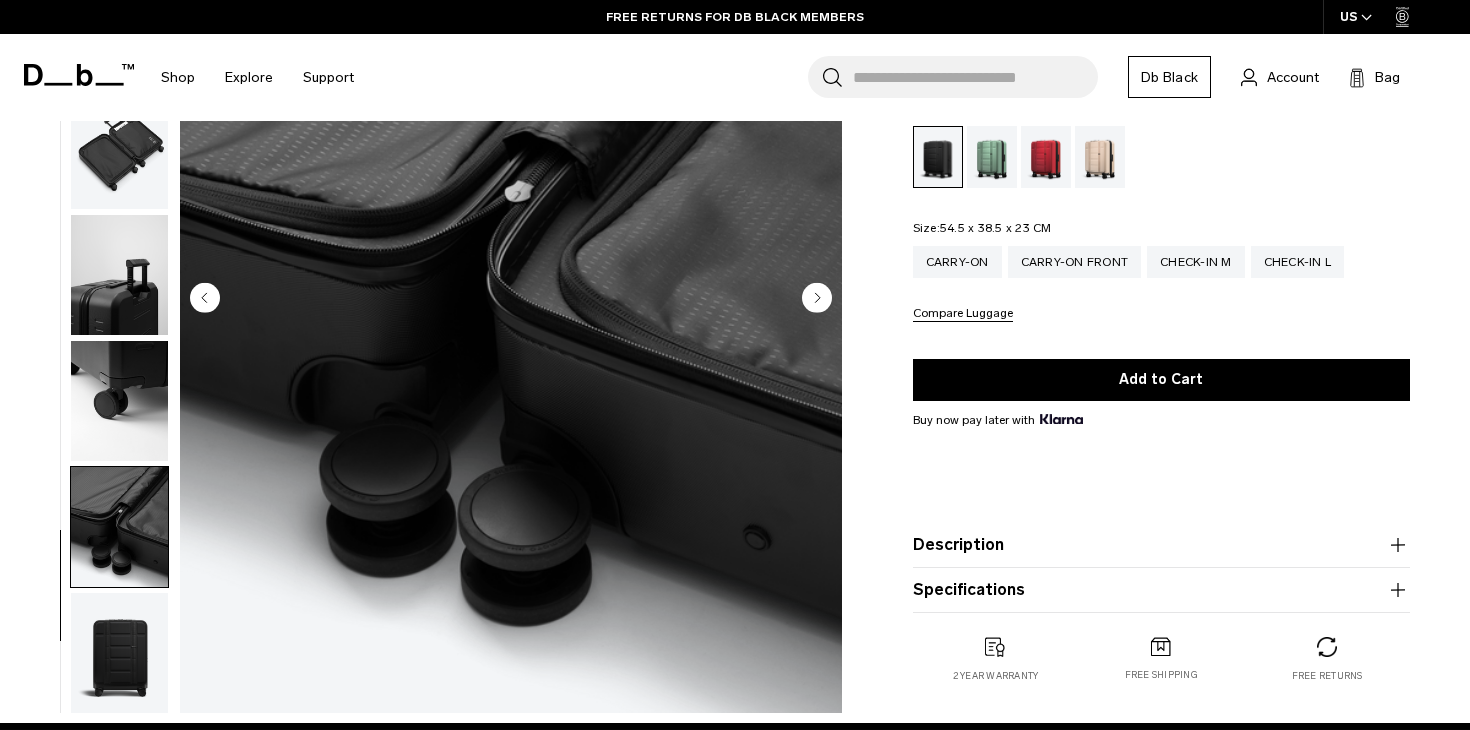 click at bounding box center [119, 653] 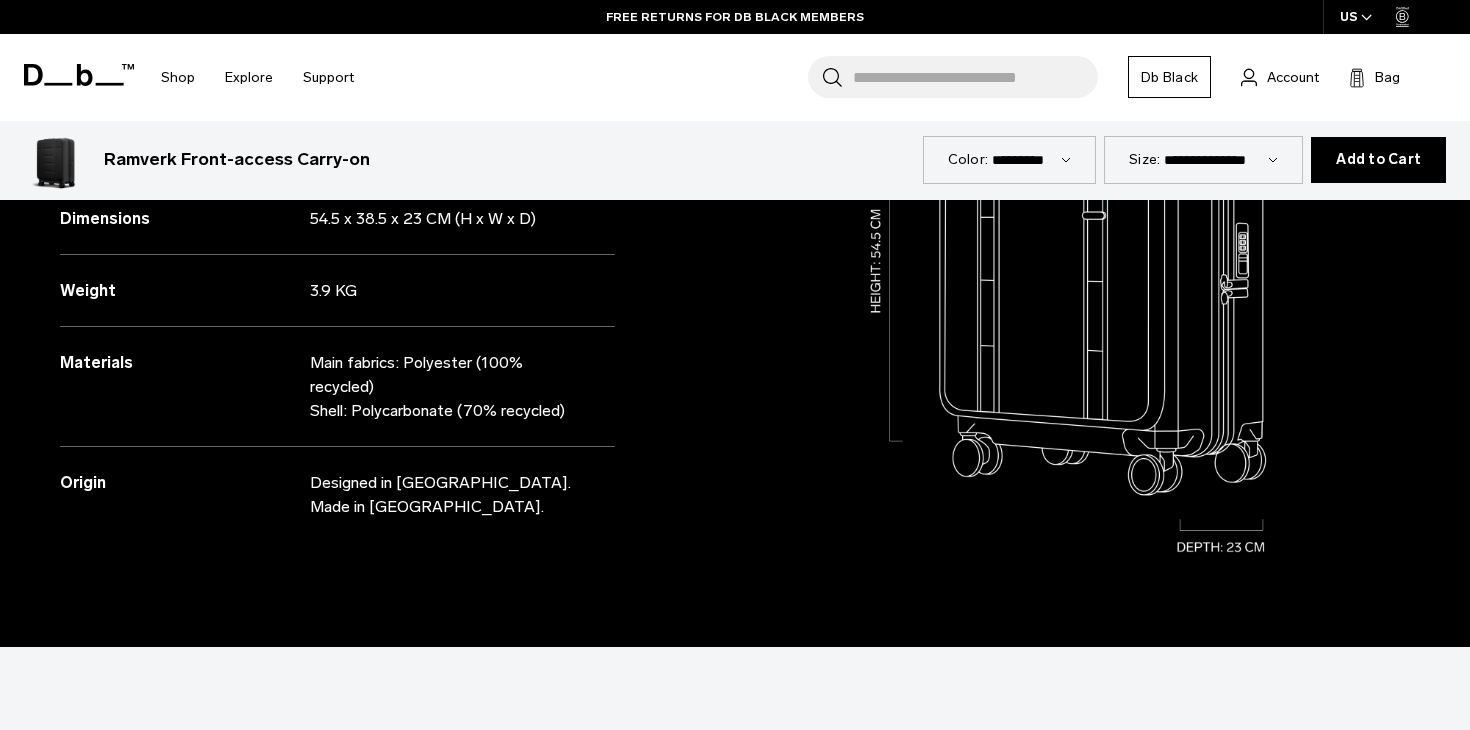 scroll, scrollTop: 1057, scrollLeft: 0, axis: vertical 